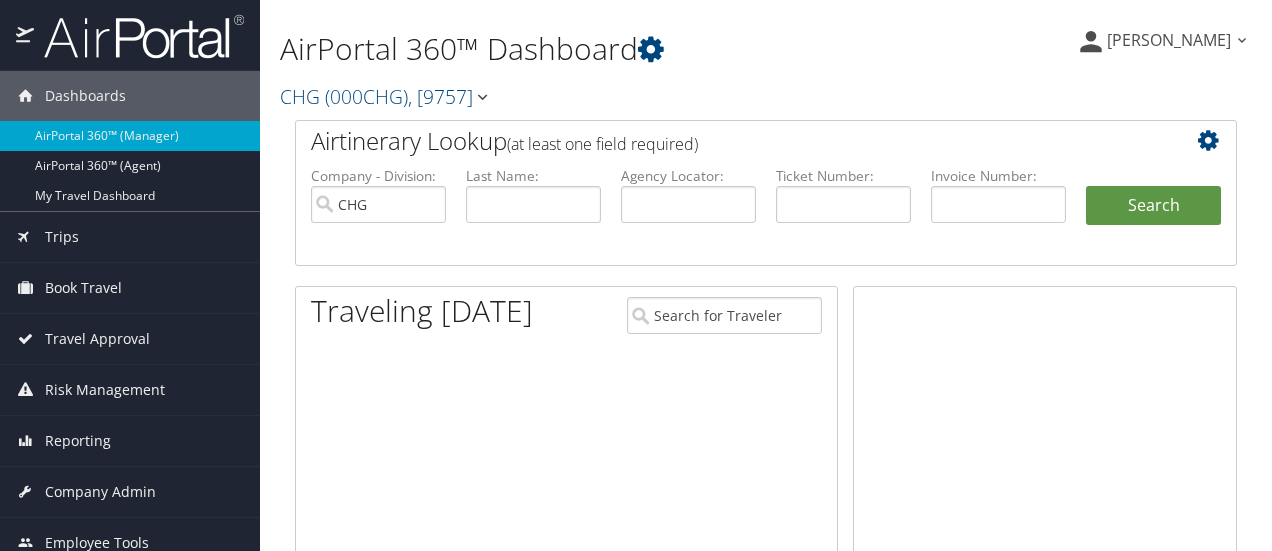 scroll, scrollTop: 0, scrollLeft: 0, axis: both 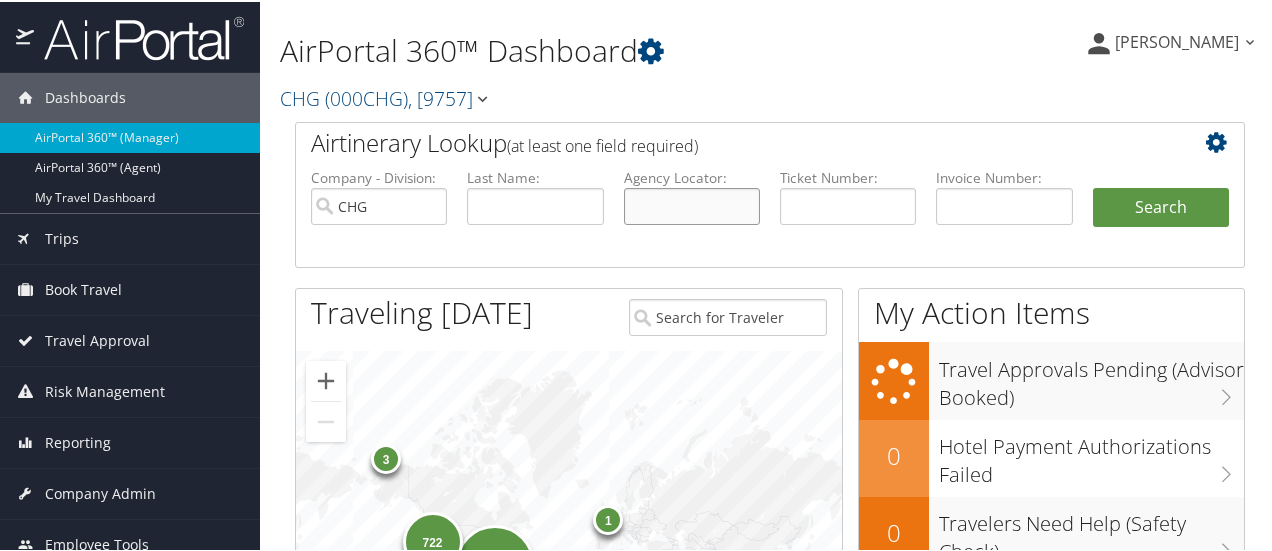 click at bounding box center (692, 204) 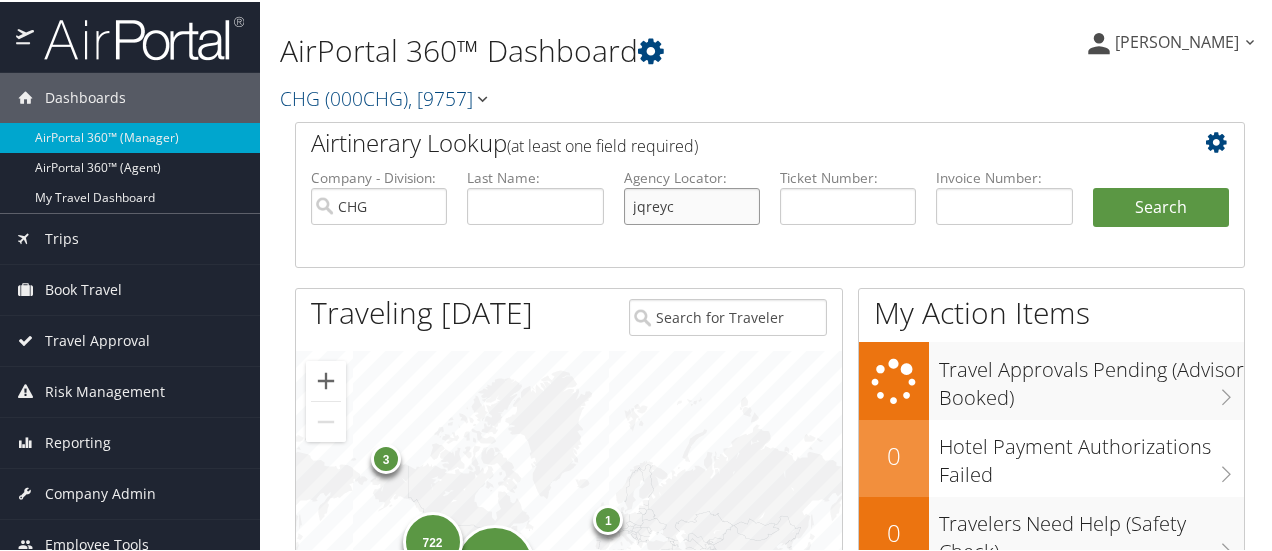type on "jqreyc" 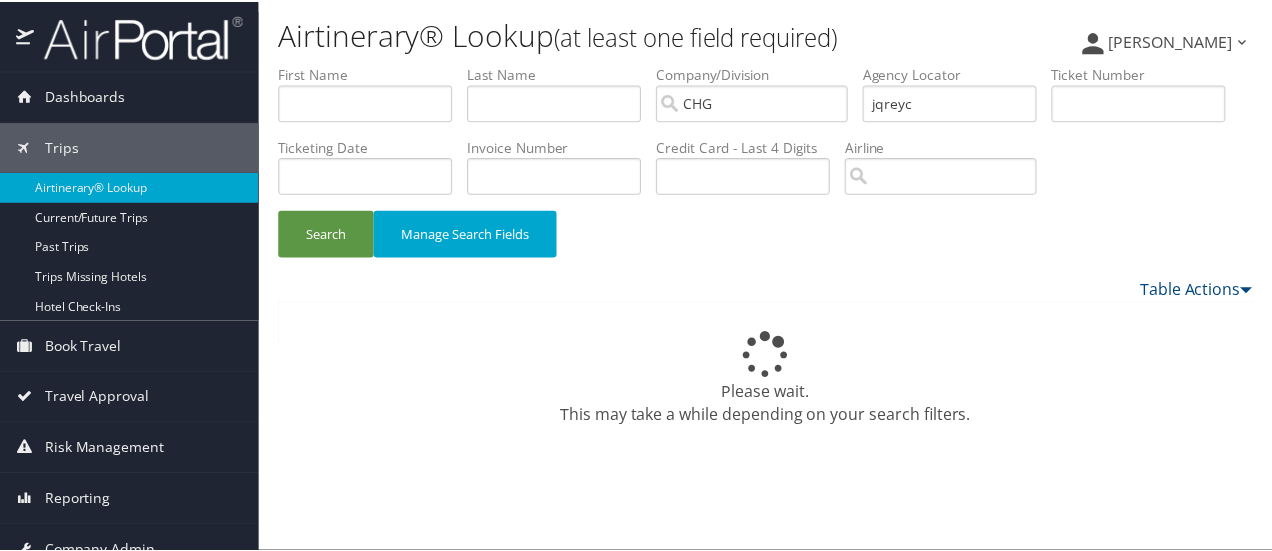 scroll, scrollTop: 0, scrollLeft: 0, axis: both 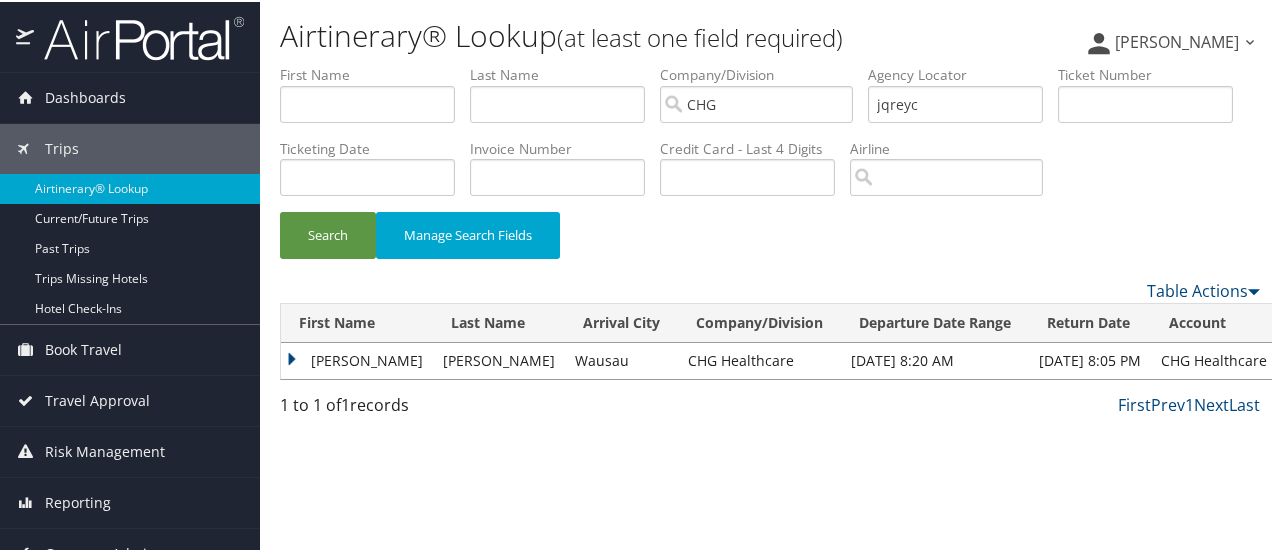 click on "Emily" at bounding box center (357, 359) 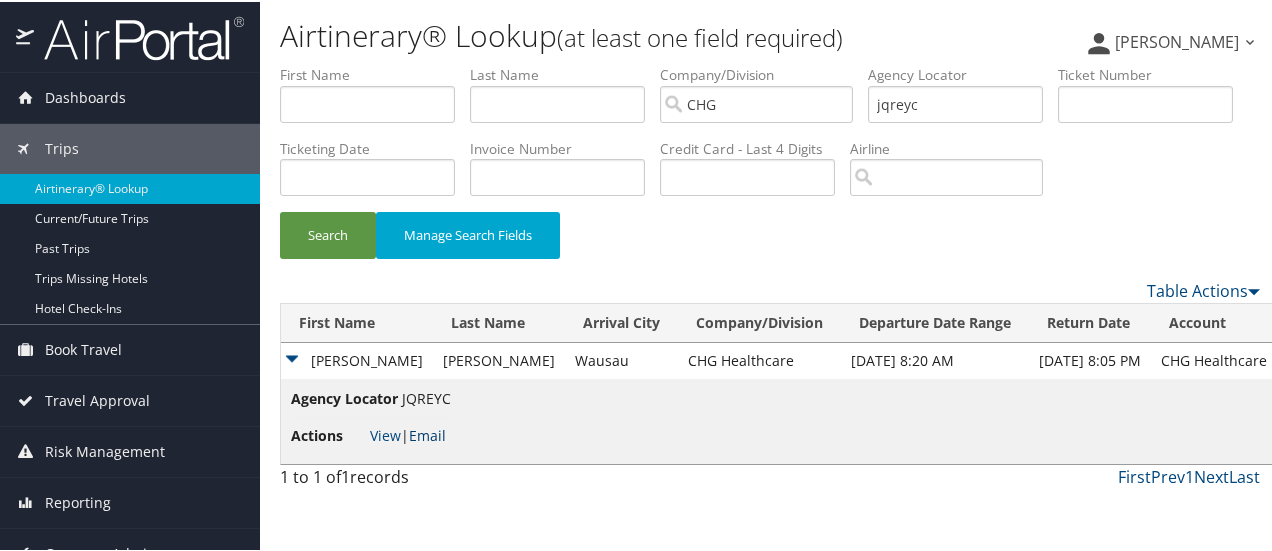 click on "Email" at bounding box center [427, 433] 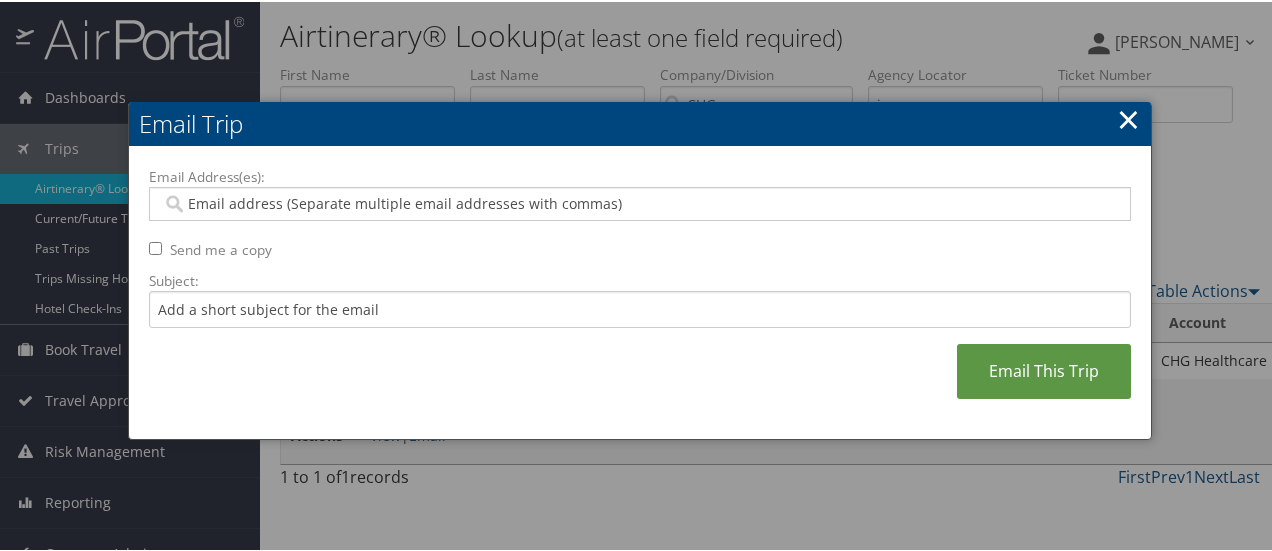 click at bounding box center (640, 202) 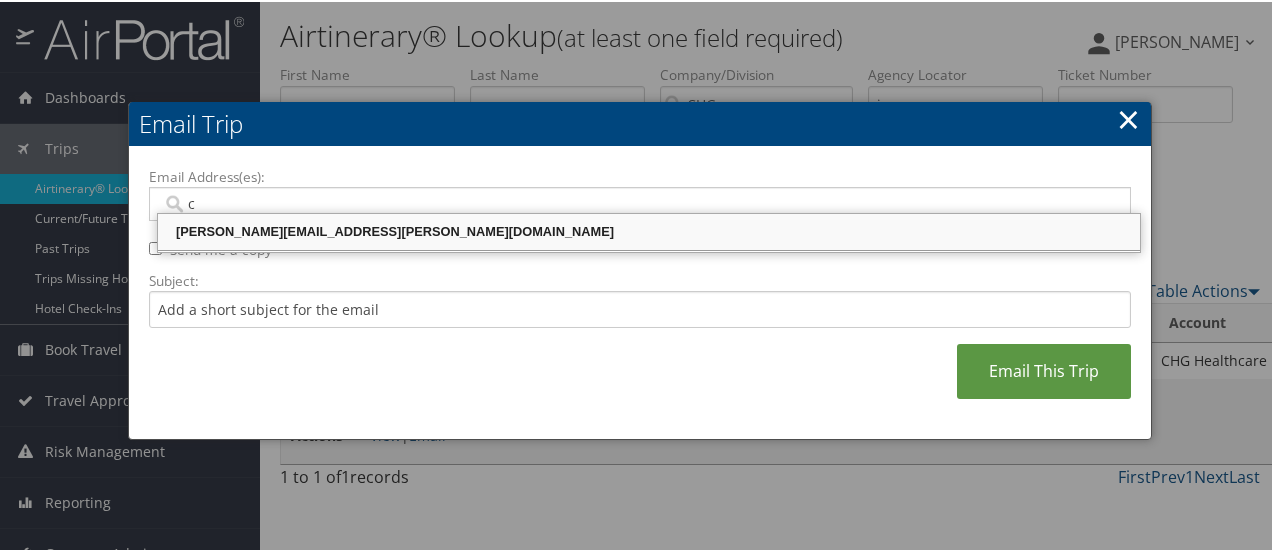 click on "CELESTE.PORTER@CHGHEALTHCARE.COM" at bounding box center [649, 230] 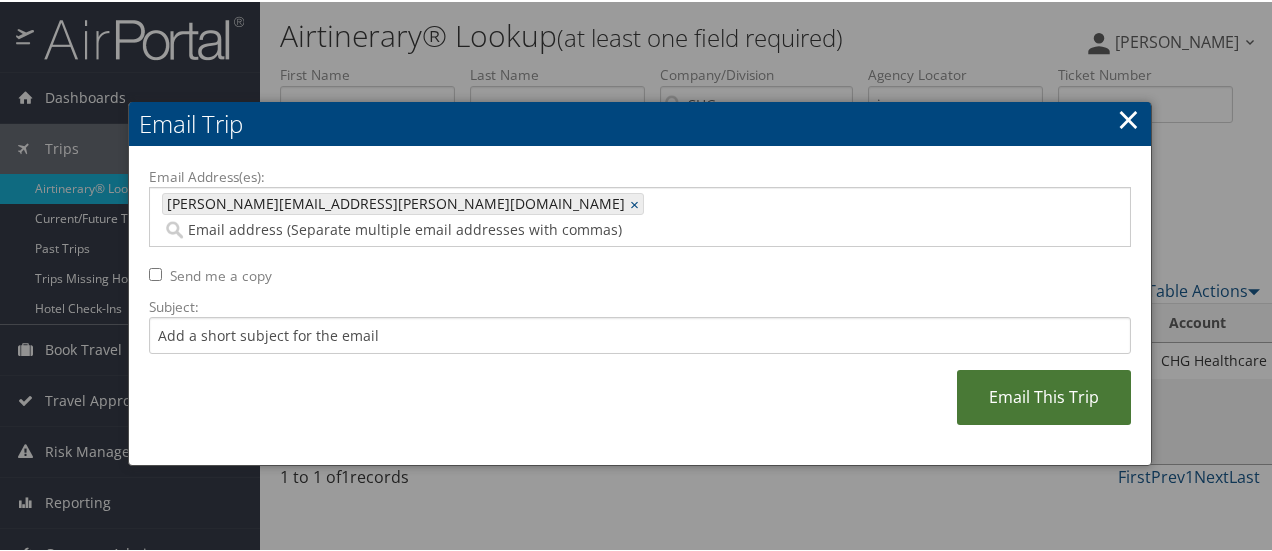 click on "Email This Trip" at bounding box center (1044, 395) 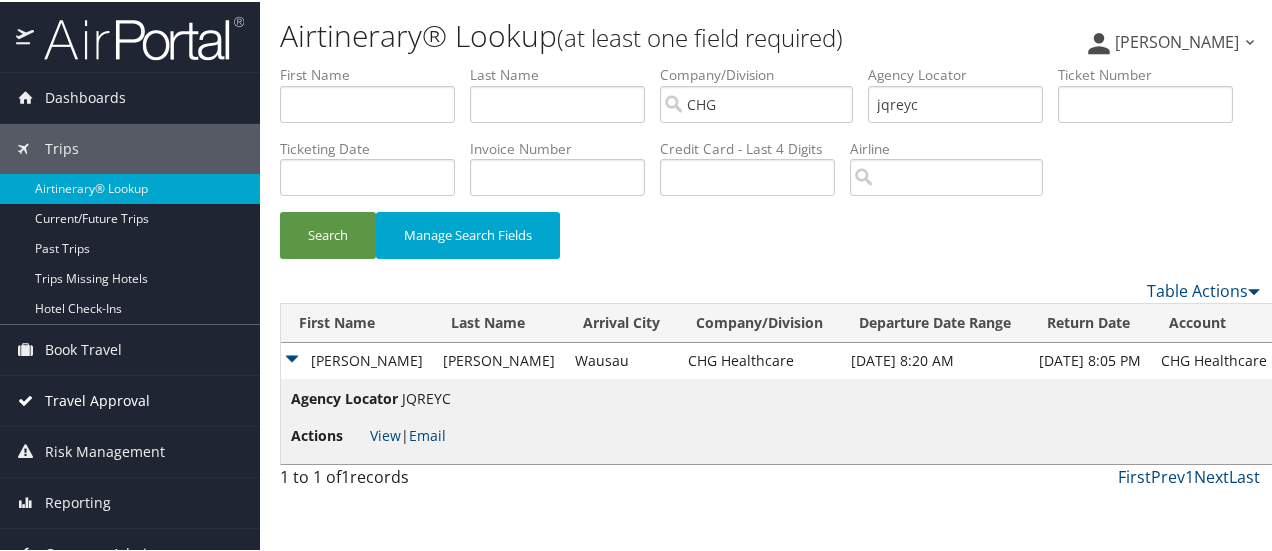 scroll, scrollTop: 74, scrollLeft: 0, axis: vertical 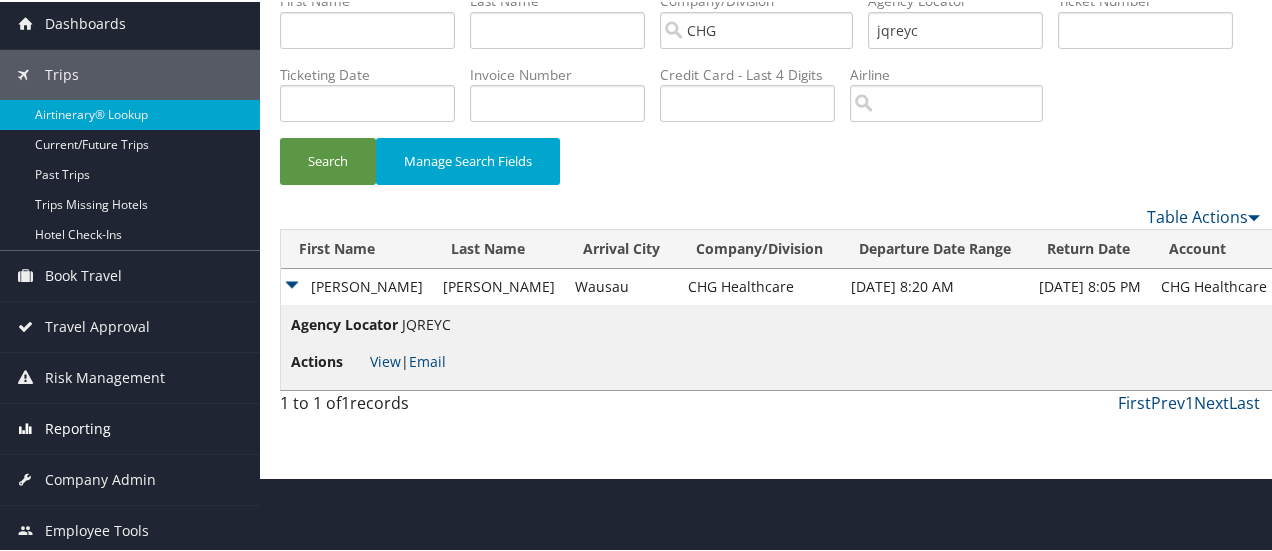 click on "Reporting" at bounding box center (78, 427) 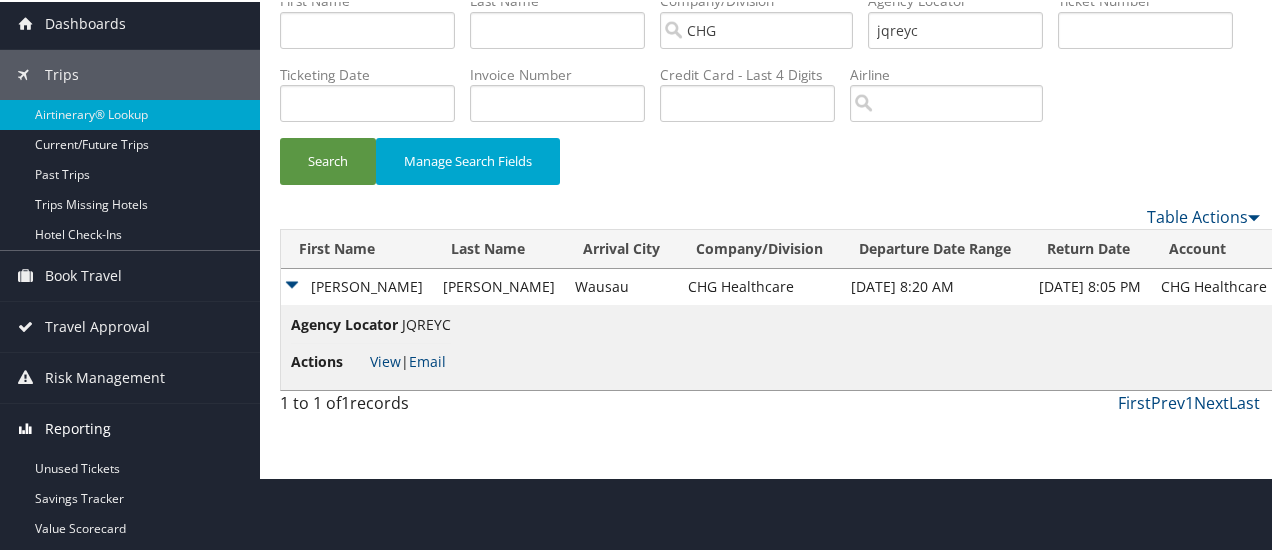 scroll, scrollTop: 174, scrollLeft: 0, axis: vertical 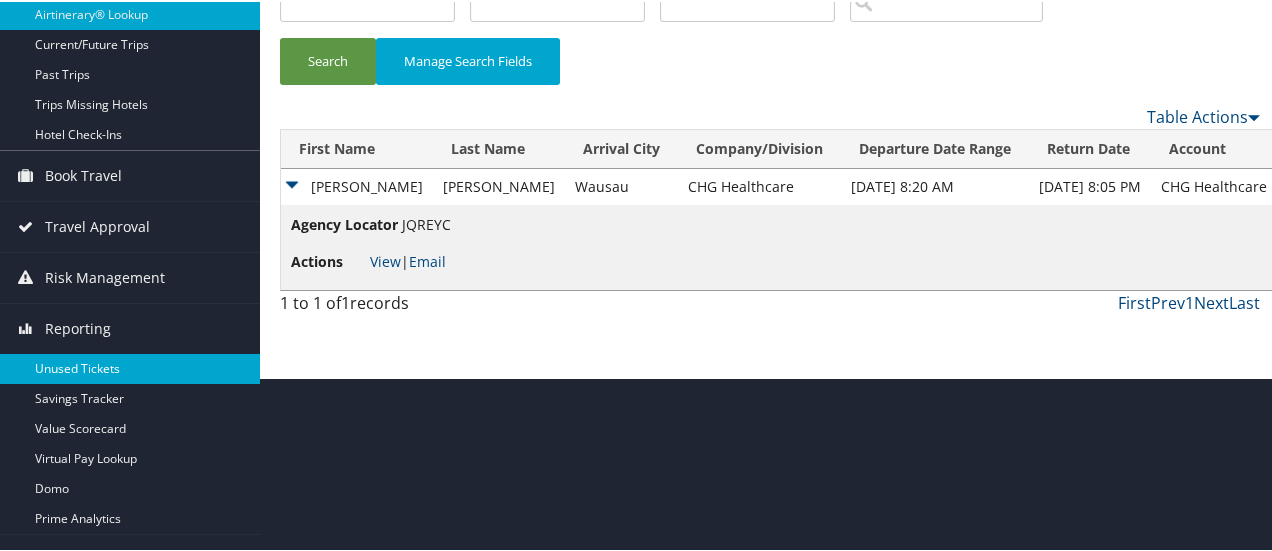 click on "Unused Tickets" at bounding box center [130, 367] 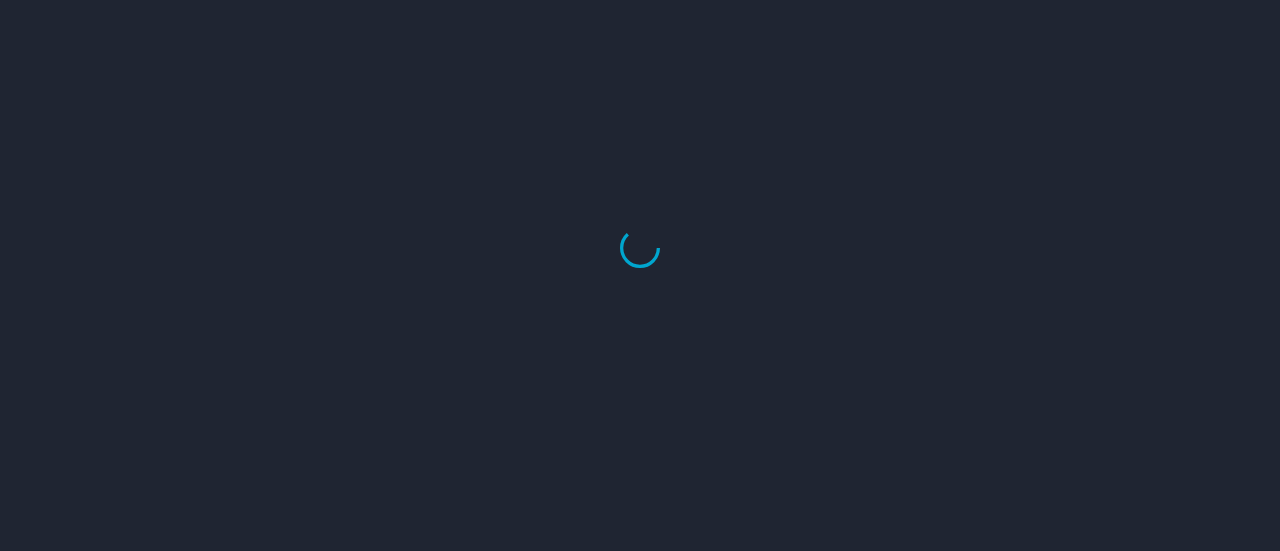 scroll, scrollTop: 0, scrollLeft: 0, axis: both 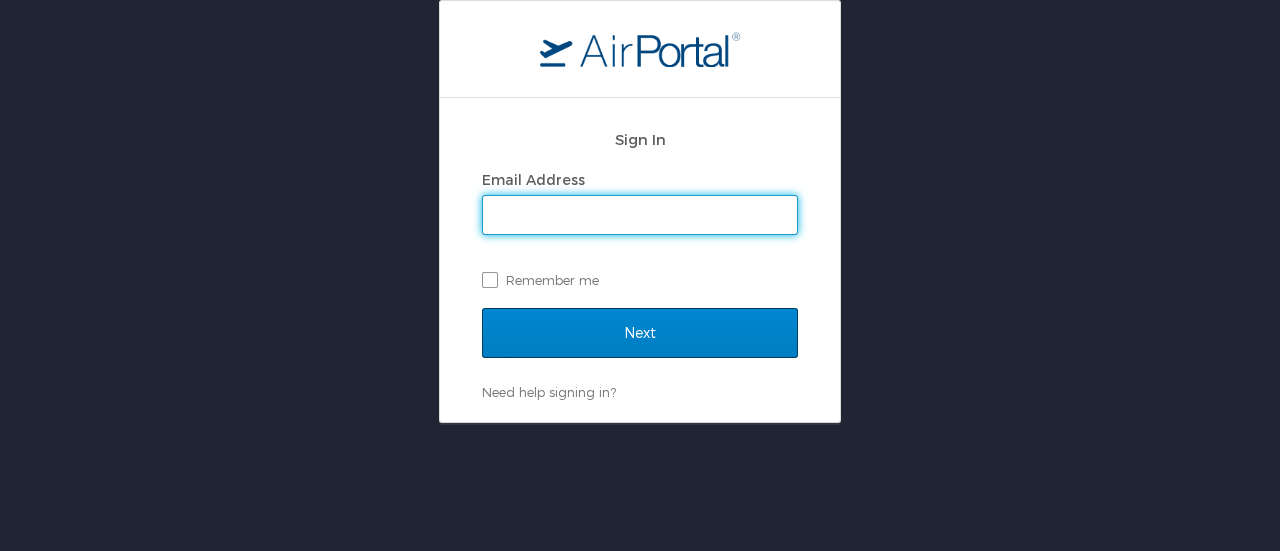 type on "[PERSON_NAME][EMAIL_ADDRESS][PERSON_NAME][DOMAIN_NAME]" 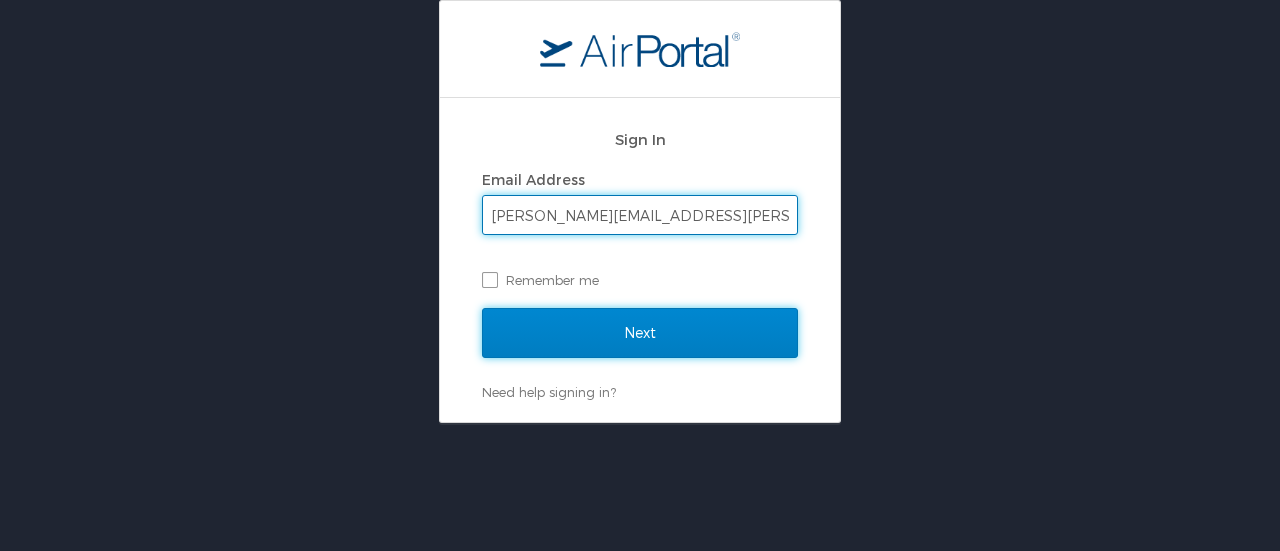 click on "Next" at bounding box center [640, 333] 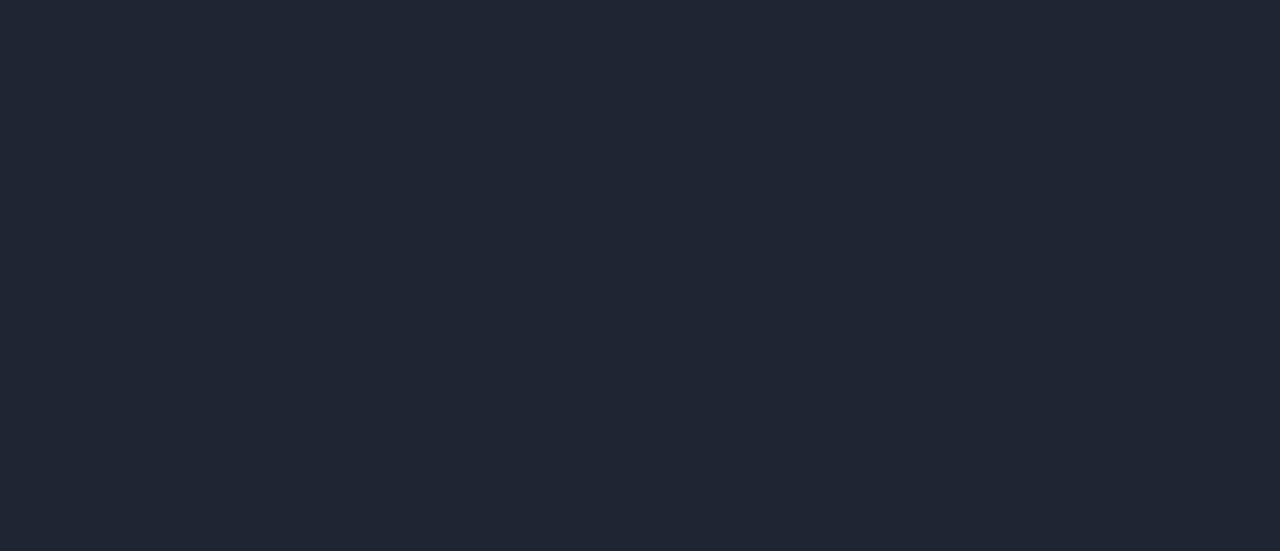 scroll, scrollTop: 0, scrollLeft: 0, axis: both 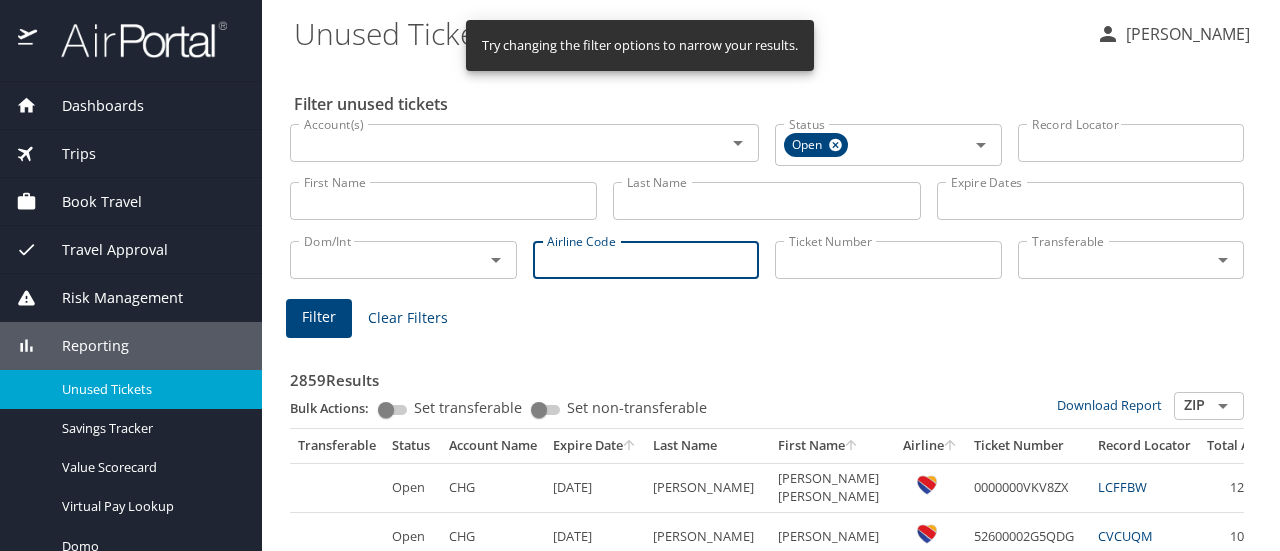 click on "Airline Code" at bounding box center (646, 260) 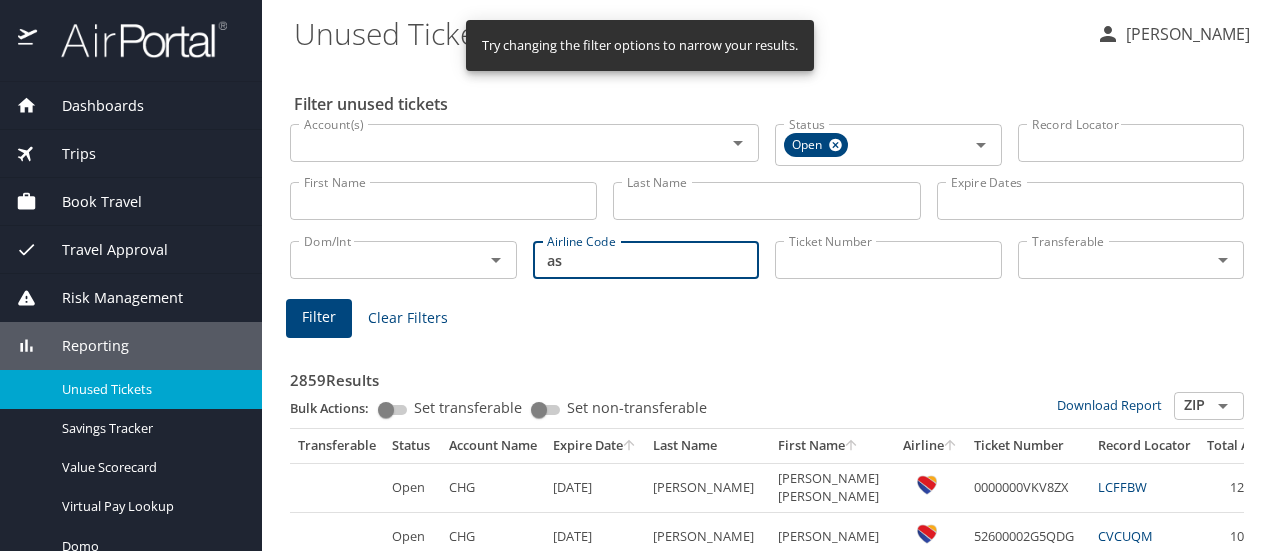 type on "as" 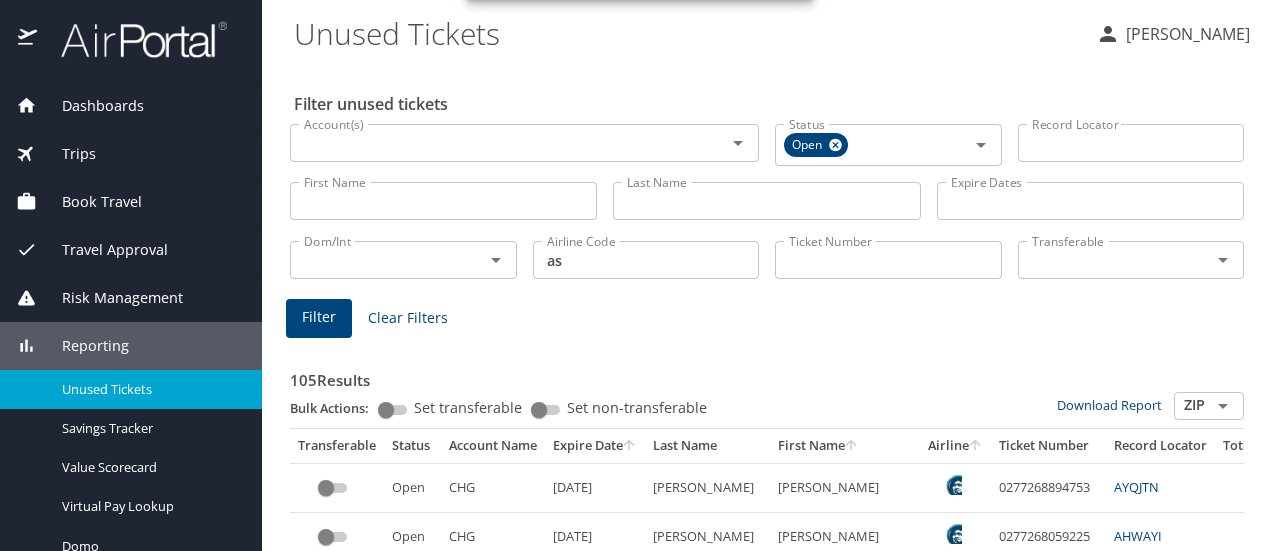 click on "Expire Date" at bounding box center (595, 446) 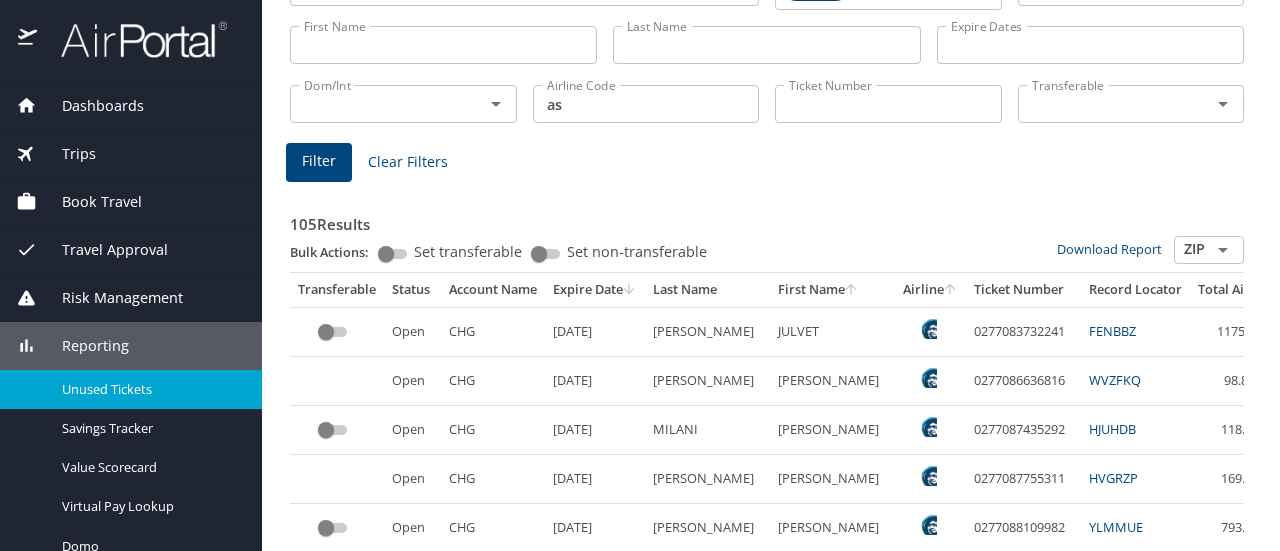 scroll, scrollTop: 200, scrollLeft: 0, axis: vertical 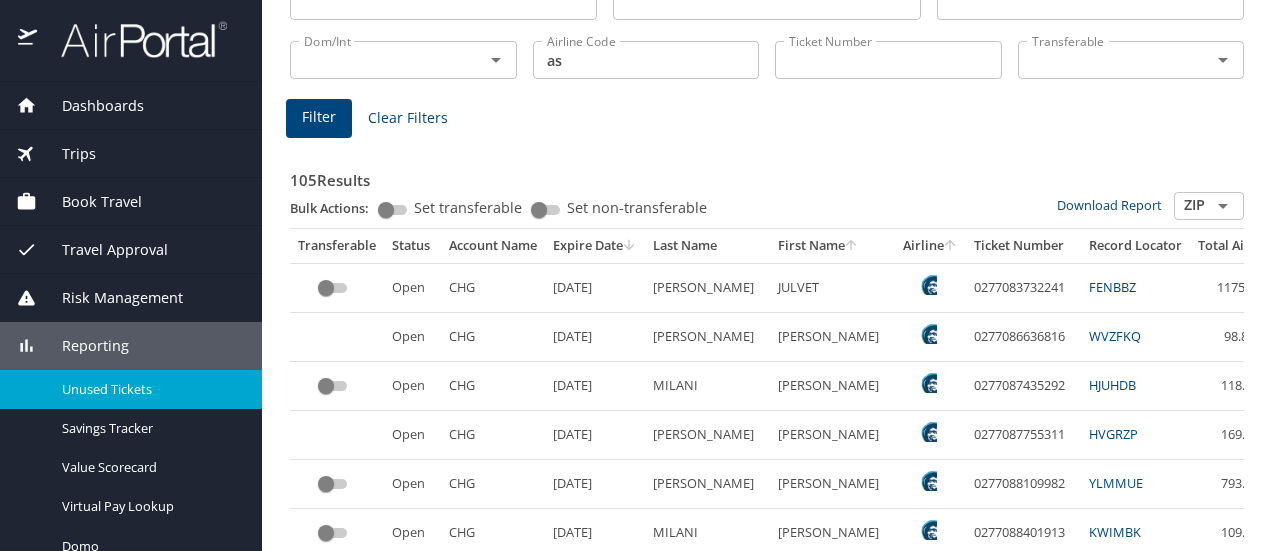 click on "105  Results" at bounding box center (767, 174) 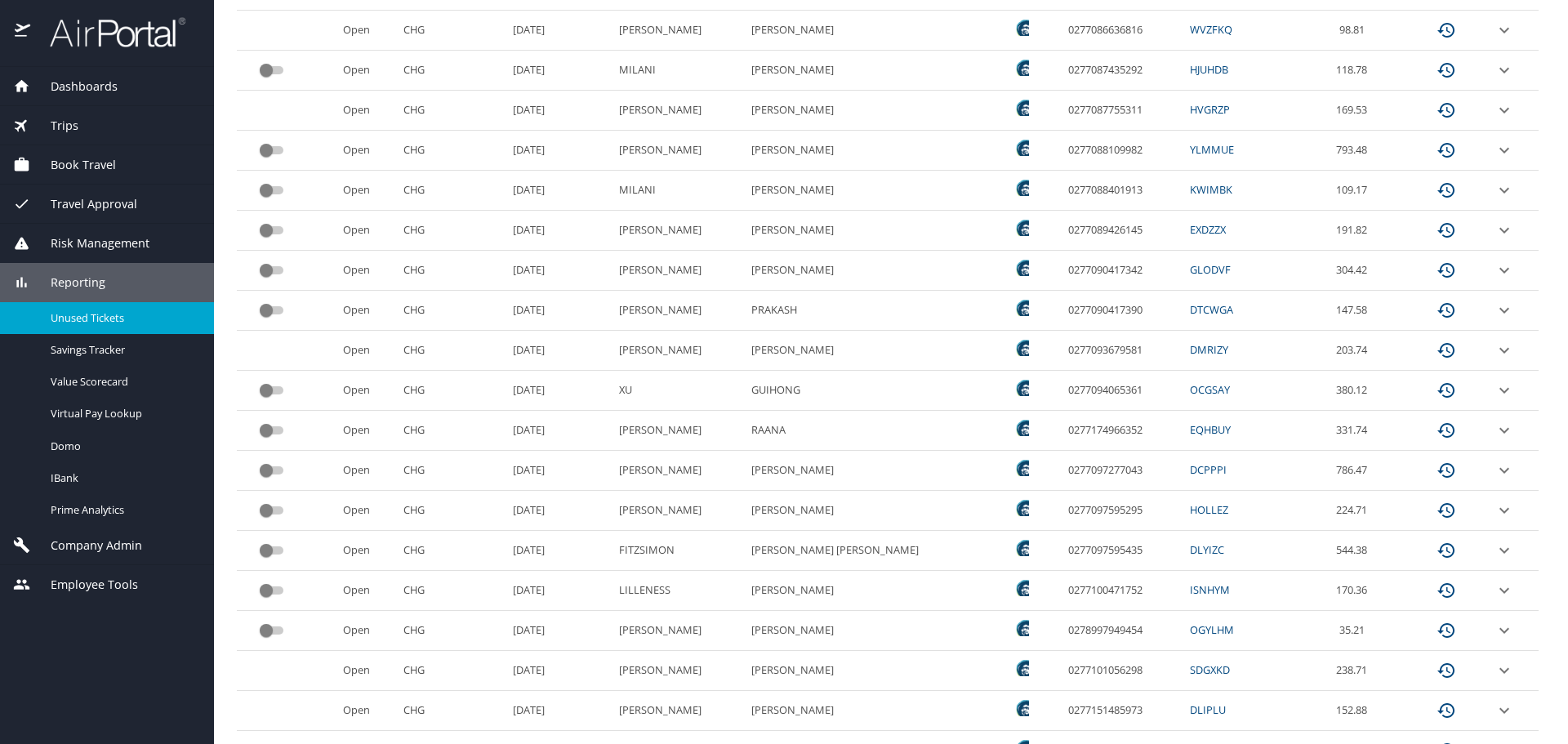 scroll, scrollTop: 327, scrollLeft: 0, axis: vertical 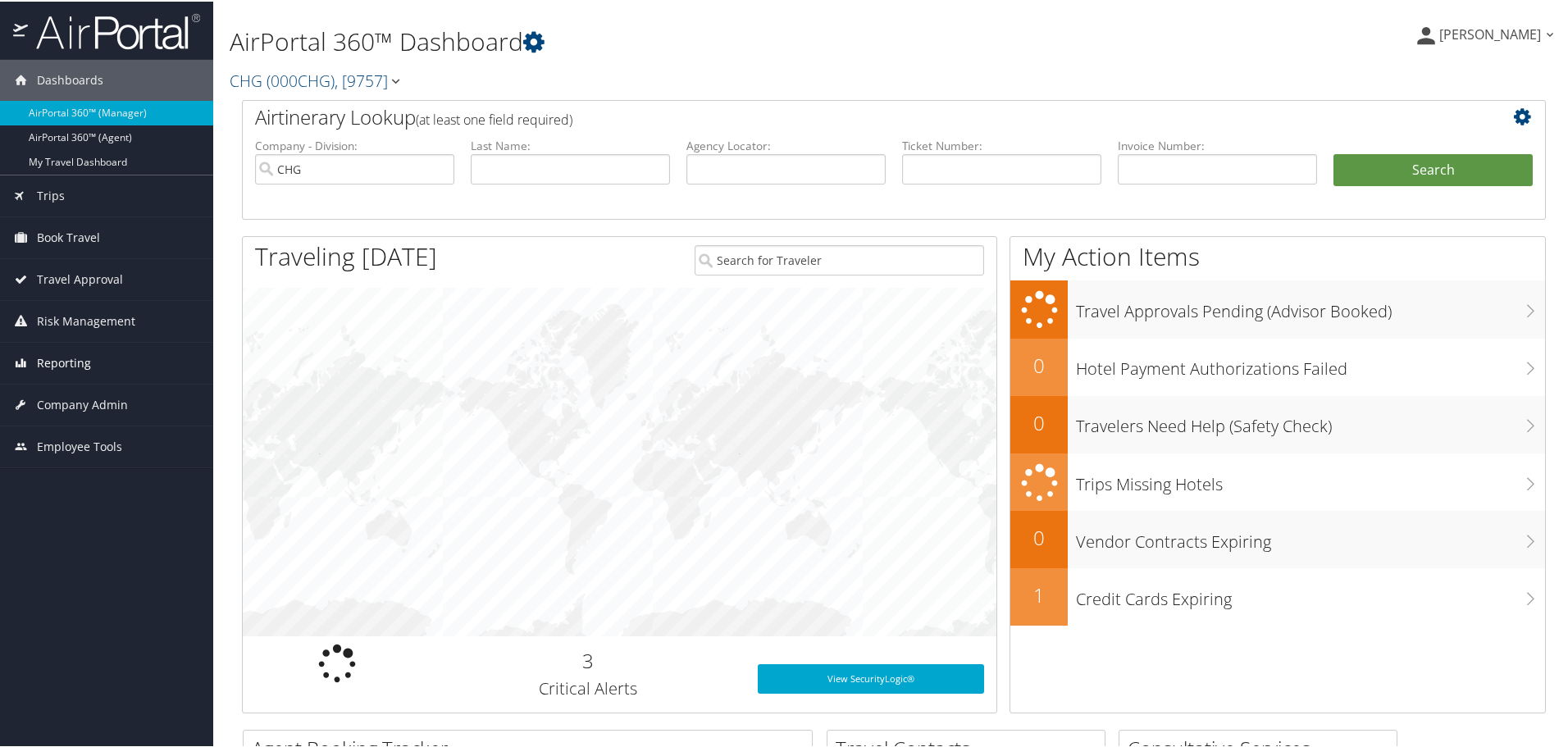 click on "Reporting" at bounding box center [64, 362] 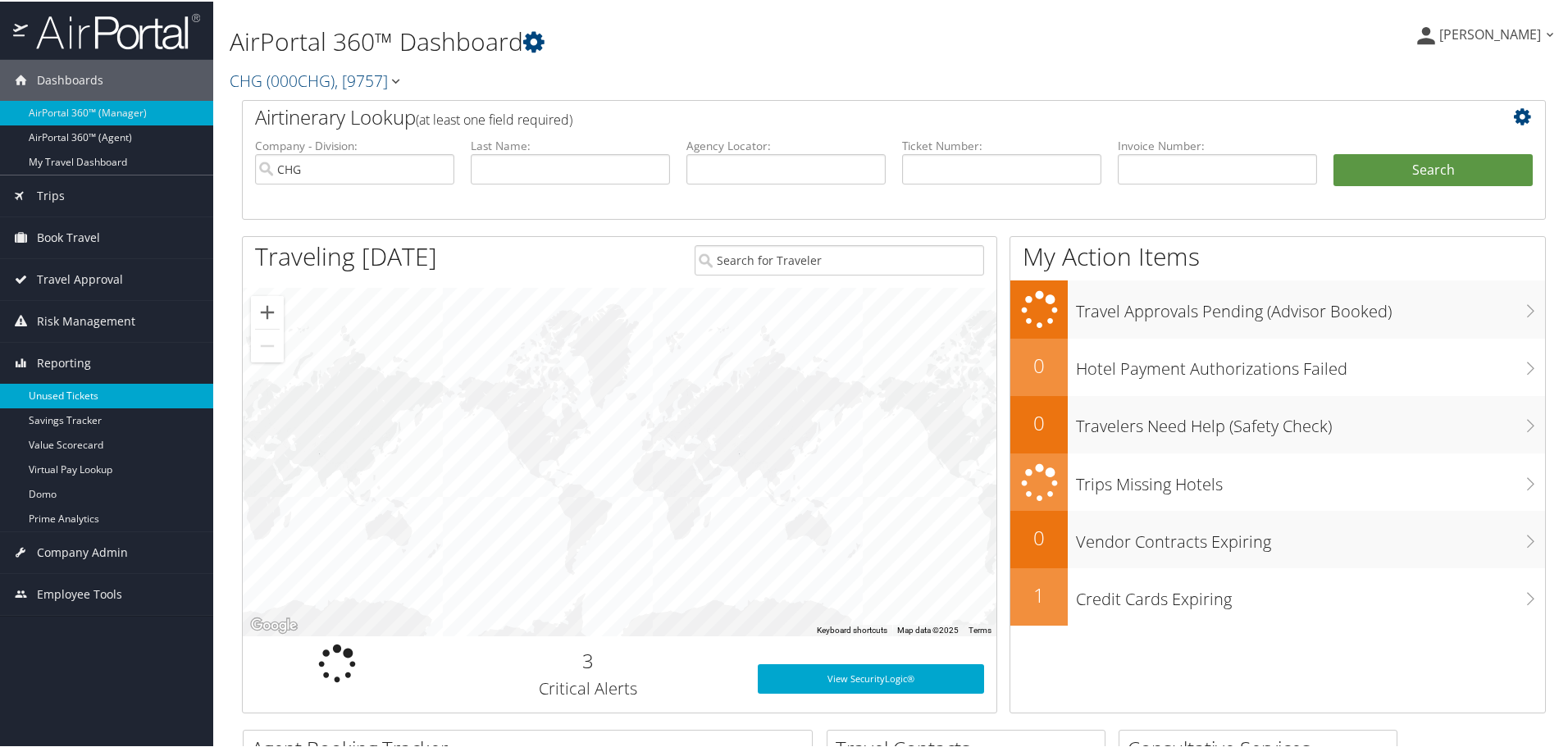 click on "Unused Tickets" at bounding box center (107, 394) 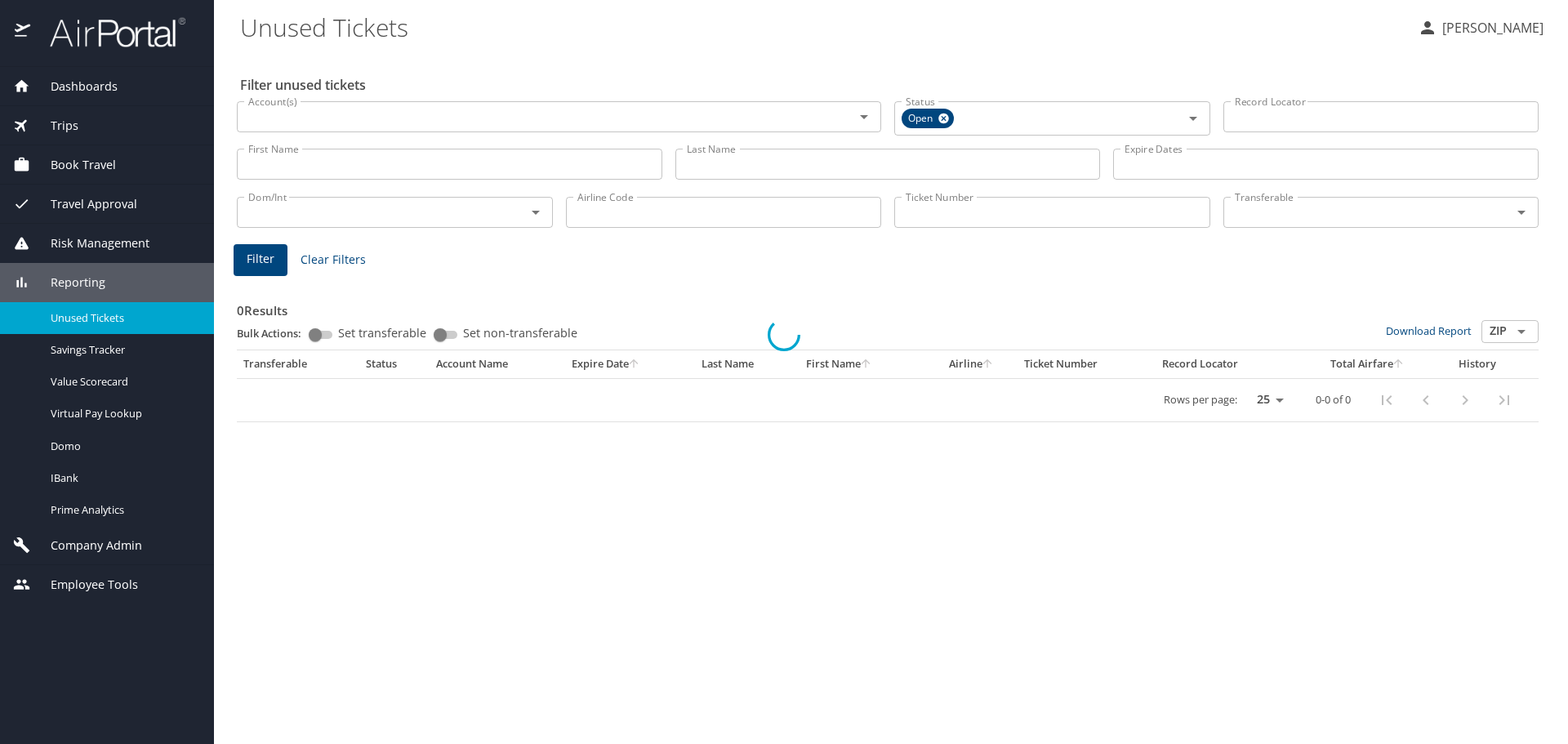 scroll, scrollTop: 0, scrollLeft: 0, axis: both 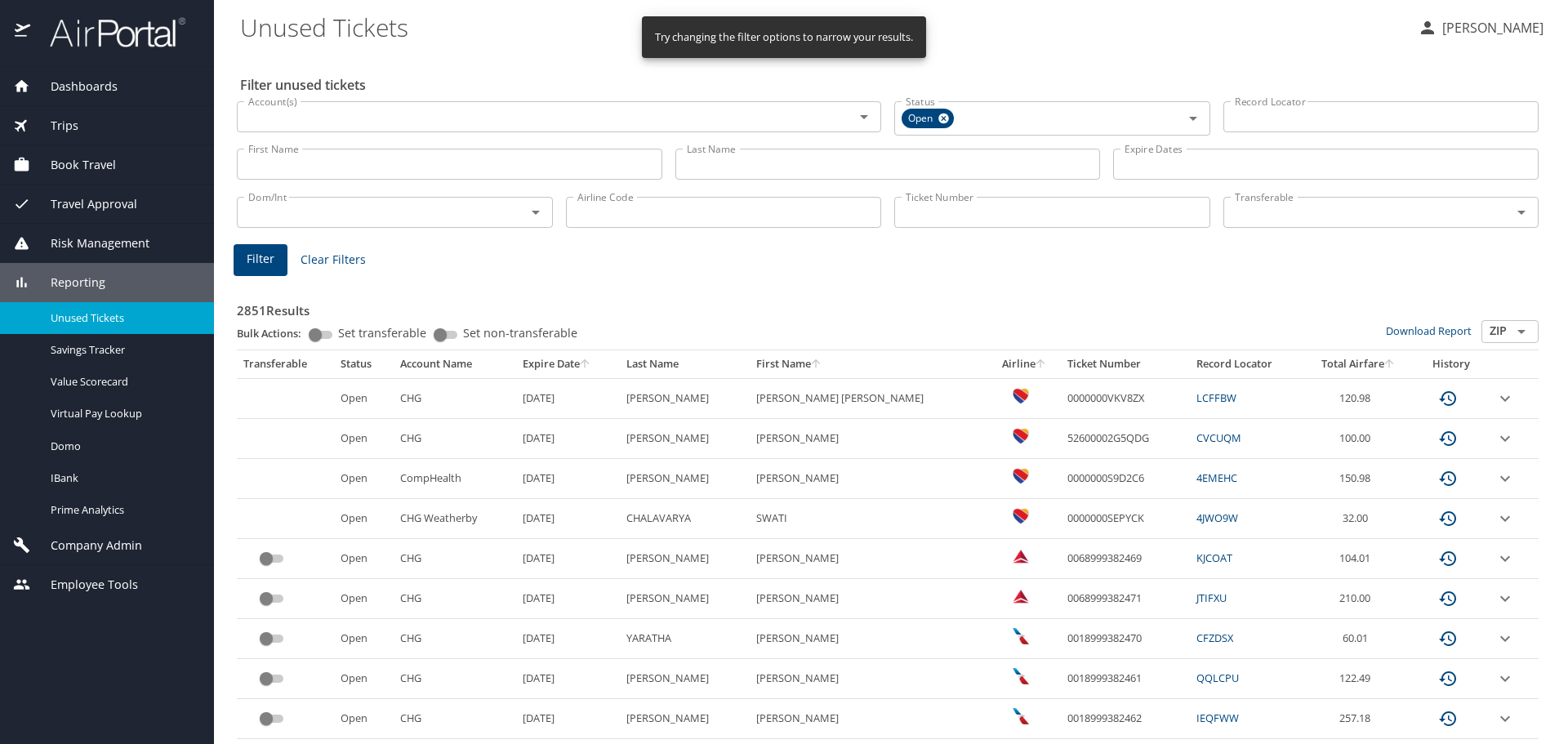 click on "Airline Code" at bounding box center (724, 212) 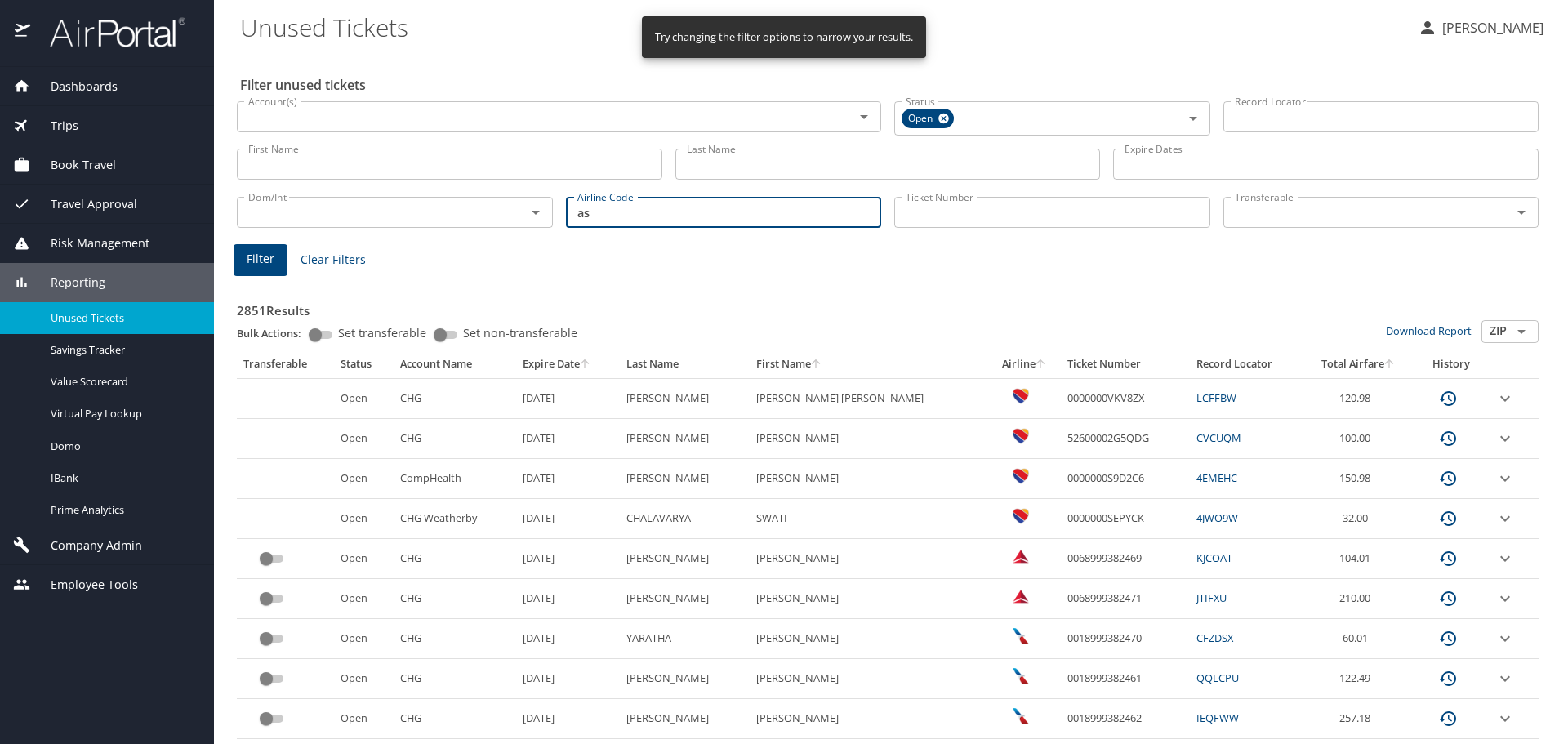 type on "as" 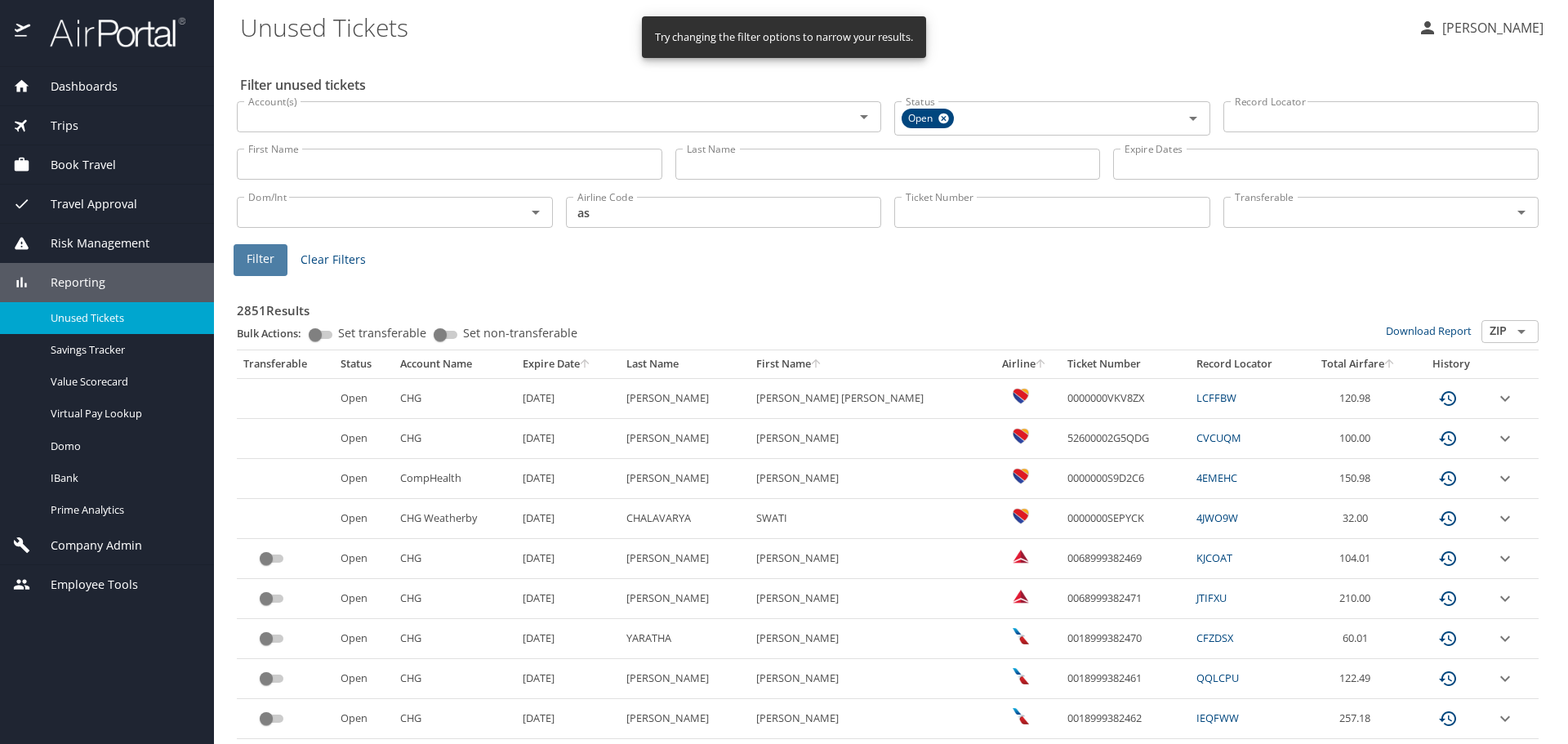 click on "Filter" at bounding box center (261, 260) 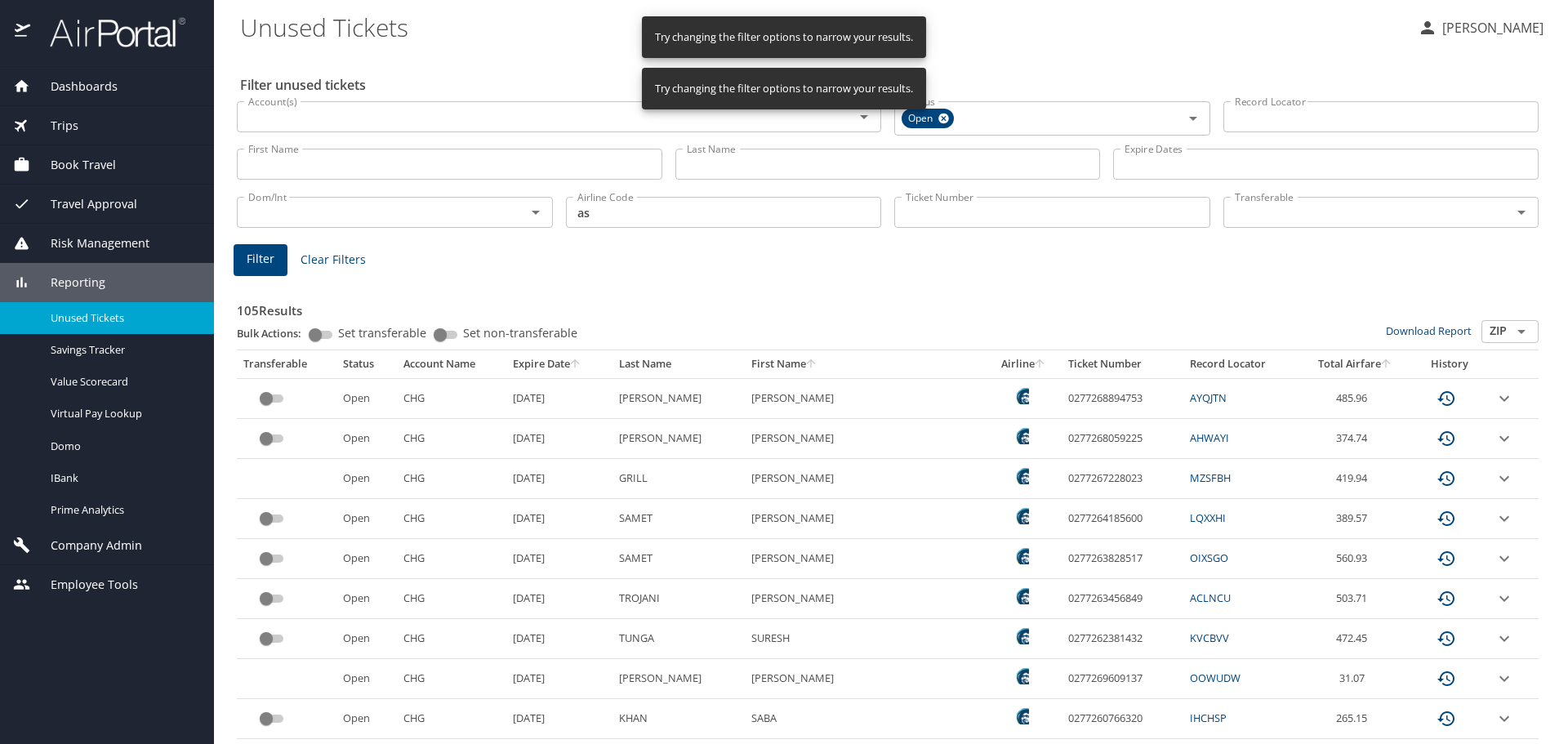 click on "Expire Date" at bounding box center [559, 364] 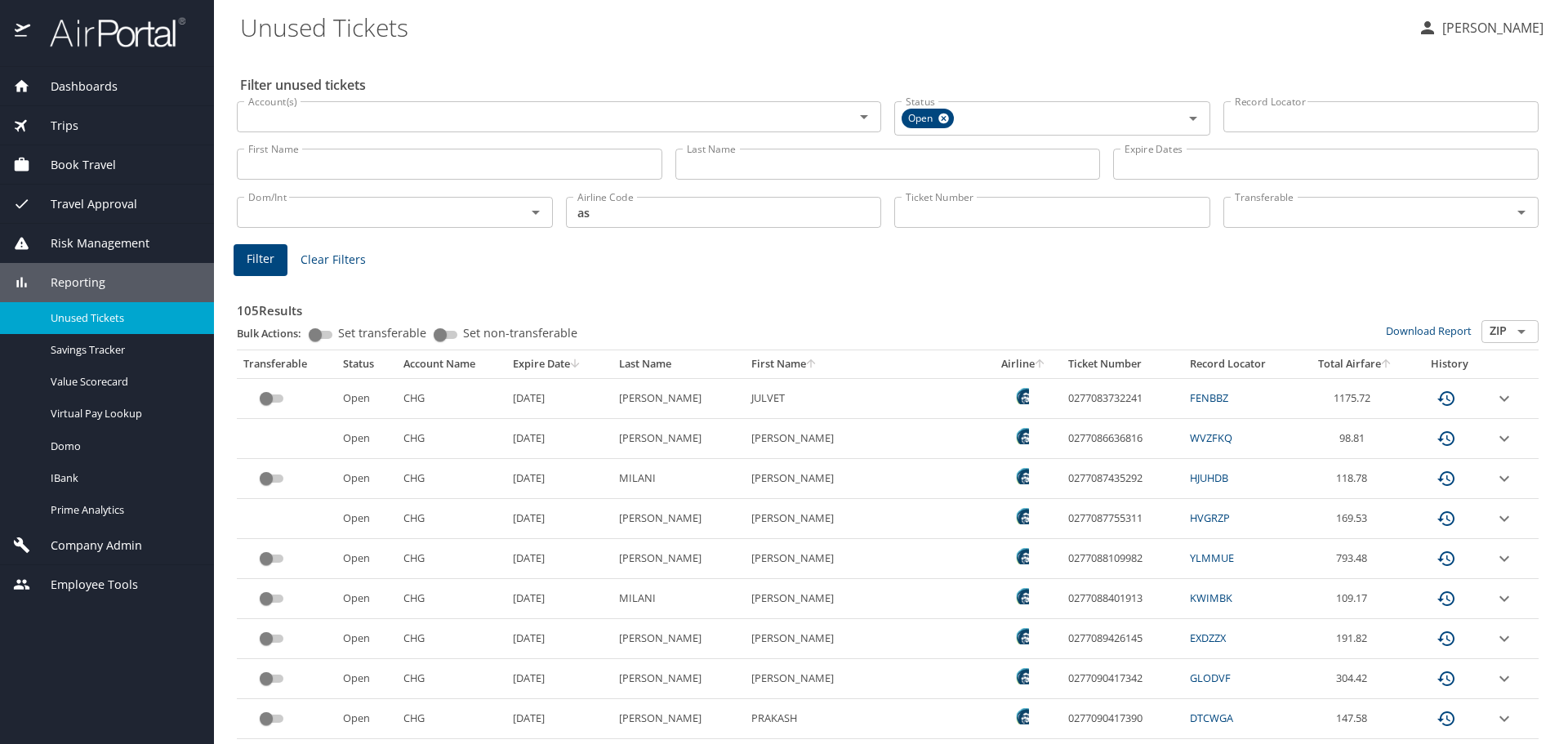 click on "0277088109982" at bounding box center (1122, 559) 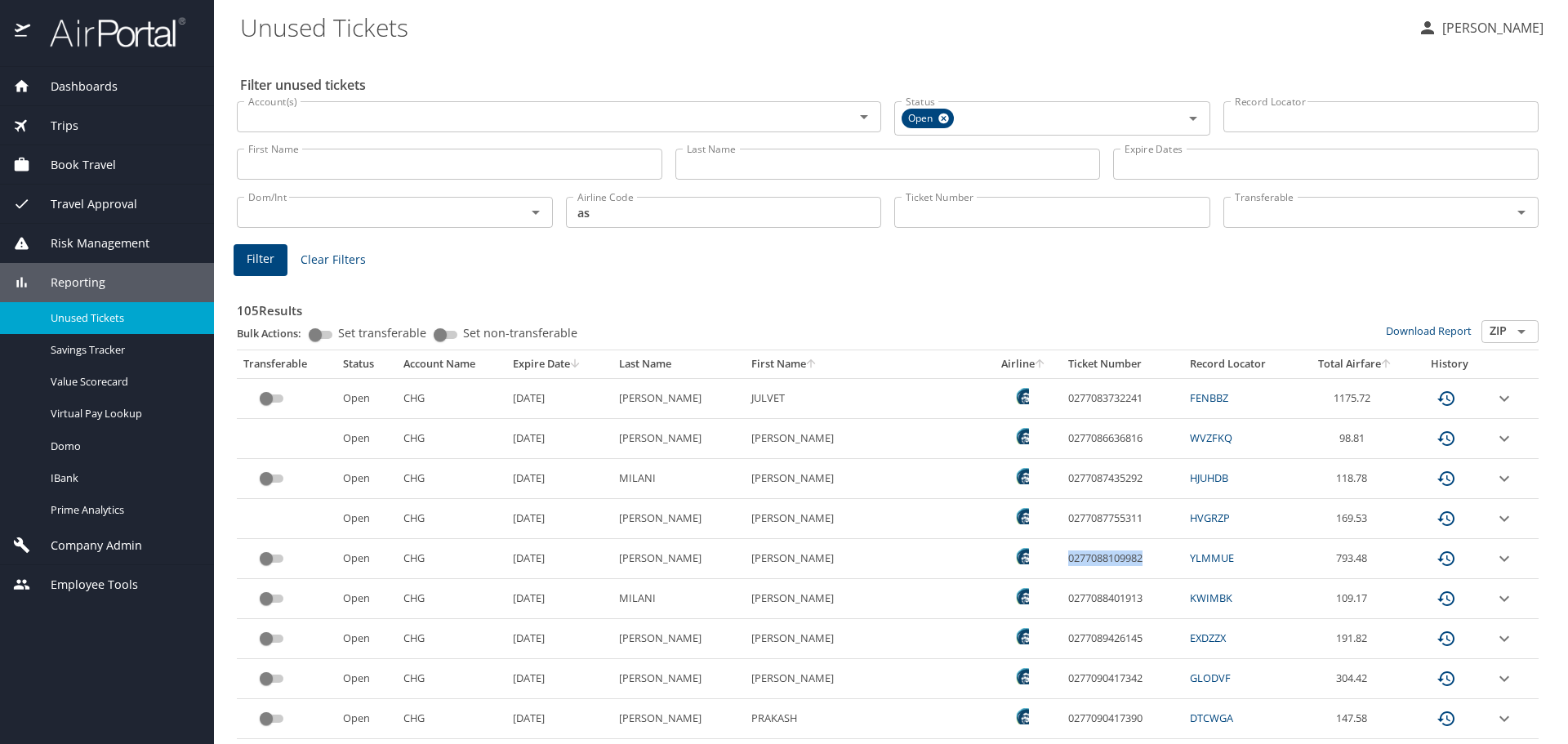 click on "0277088109982" at bounding box center (1122, 559) 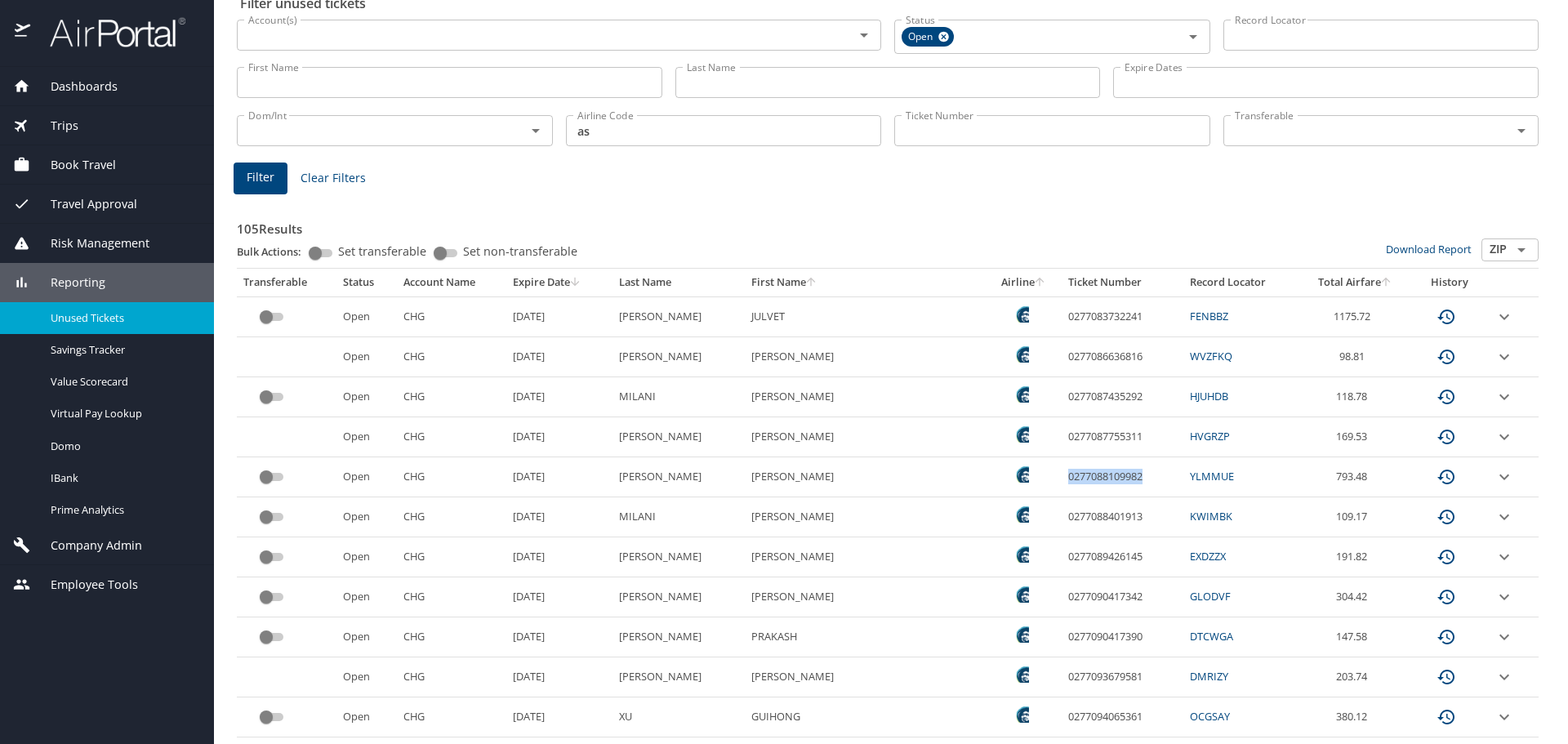 scroll, scrollTop: 163, scrollLeft: 0, axis: vertical 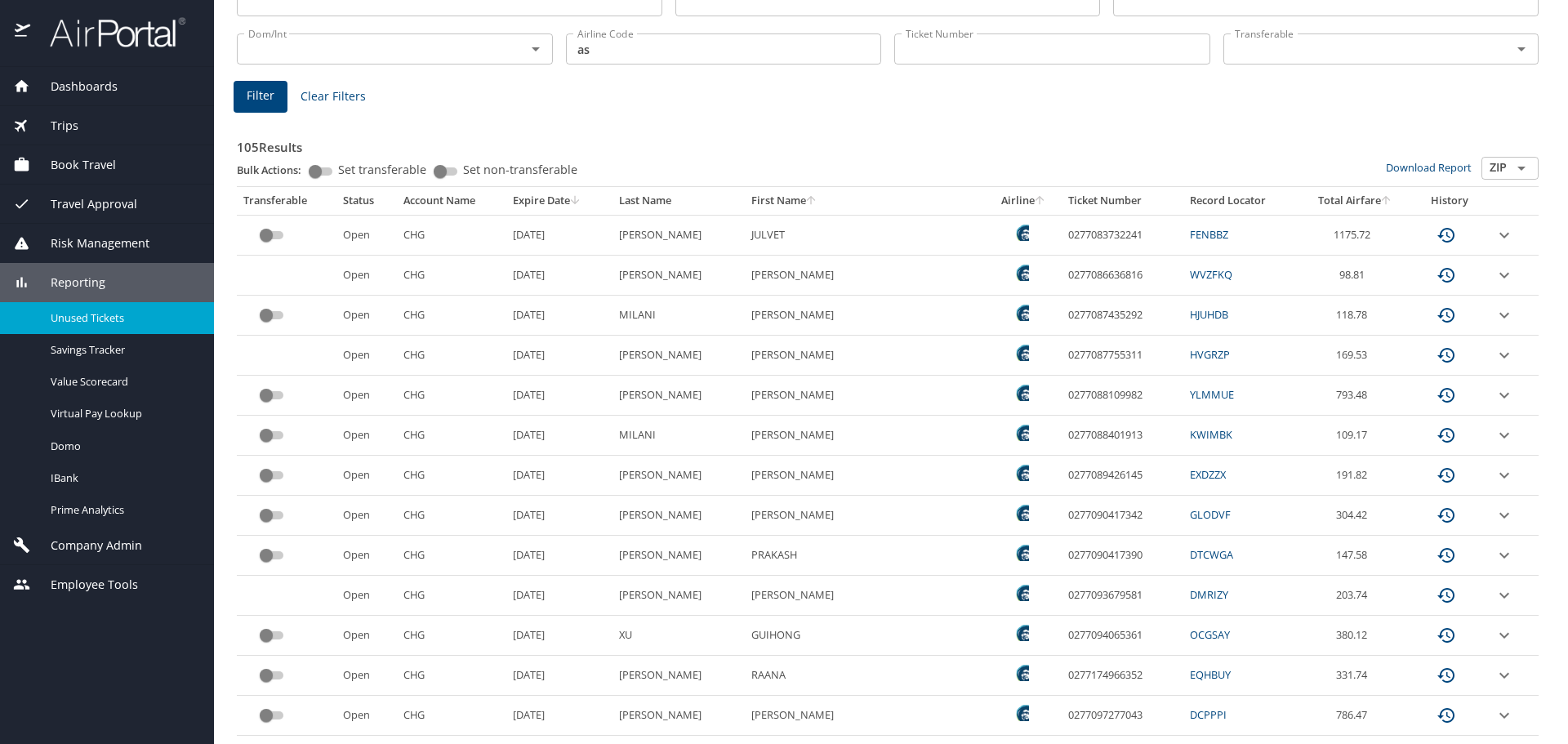 click on "0277097277043" at bounding box center [1122, 715] 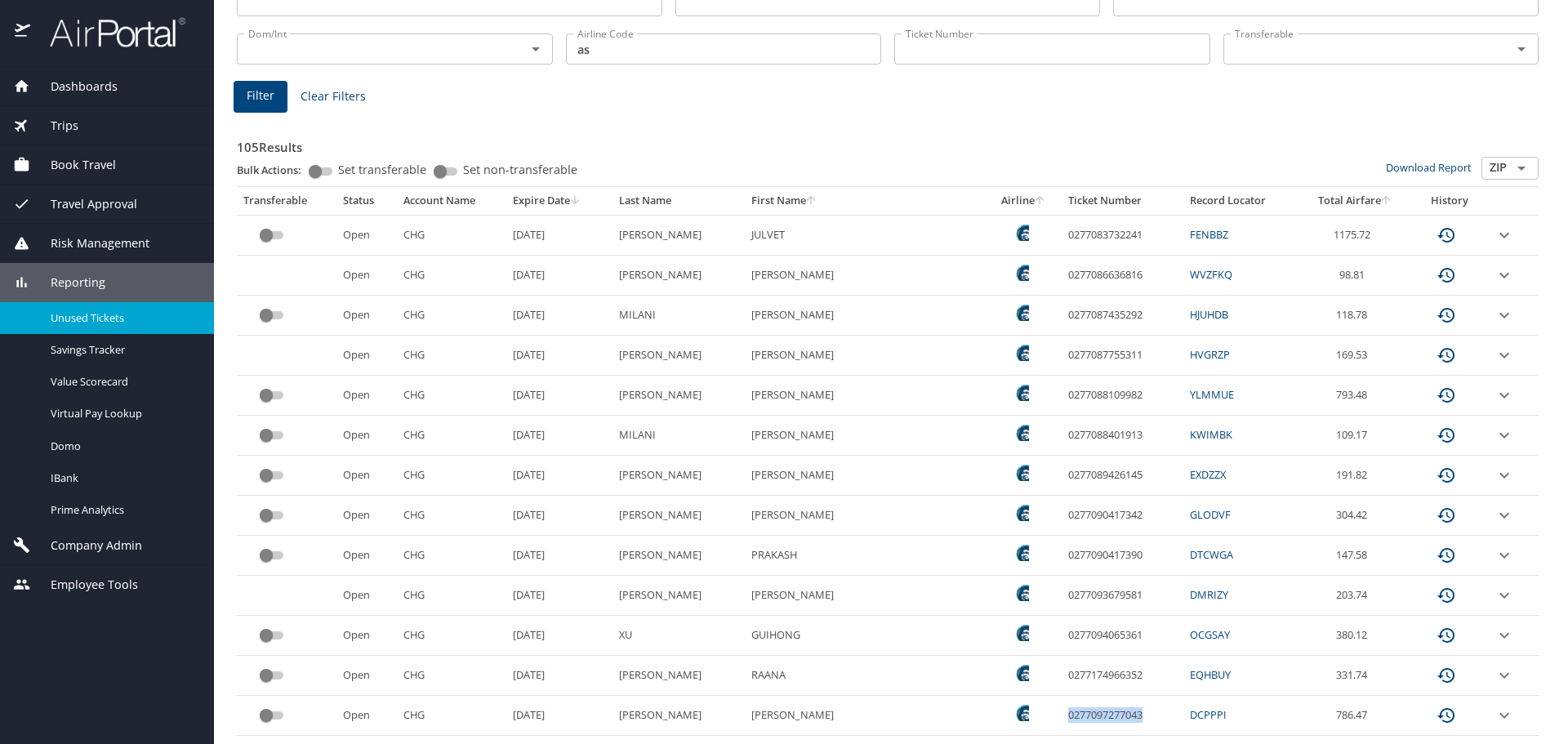 click on "0277097277043" at bounding box center (1122, 715) 